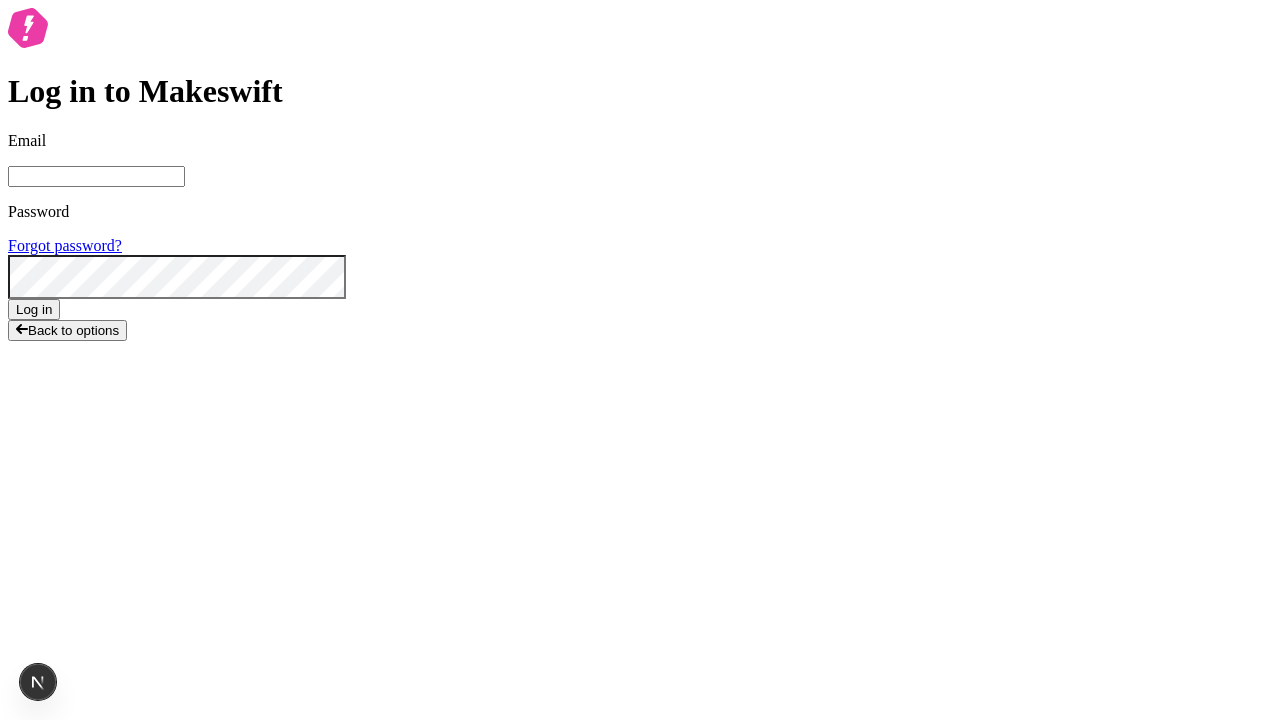 scroll, scrollTop: 0, scrollLeft: 0, axis: both 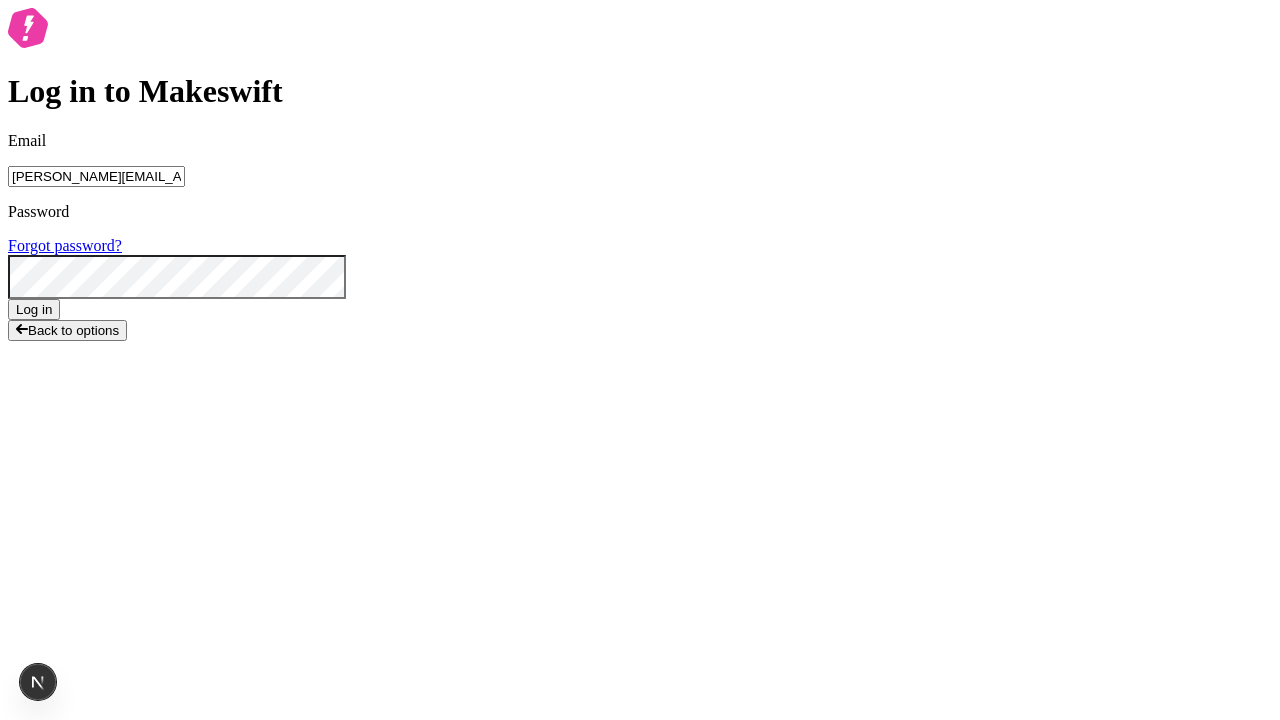 type on "sasha+test-ui-local@makeswift.com" 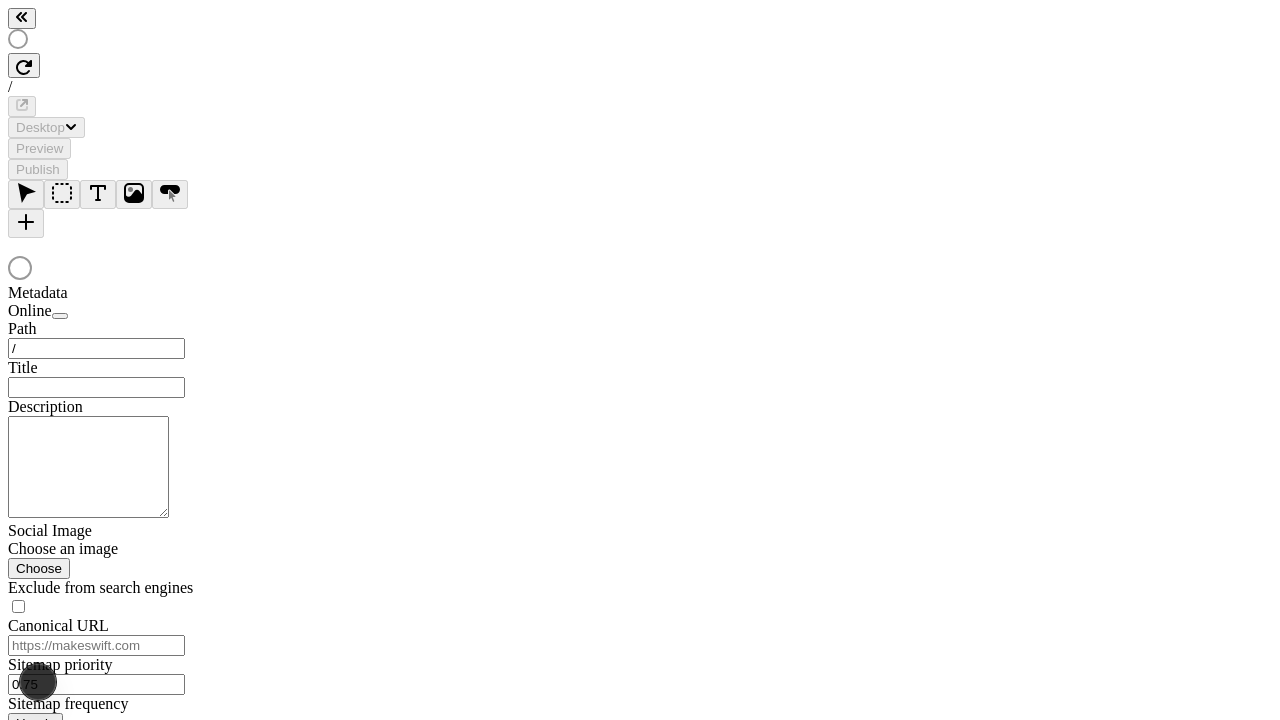 scroll, scrollTop: 0, scrollLeft: 0, axis: both 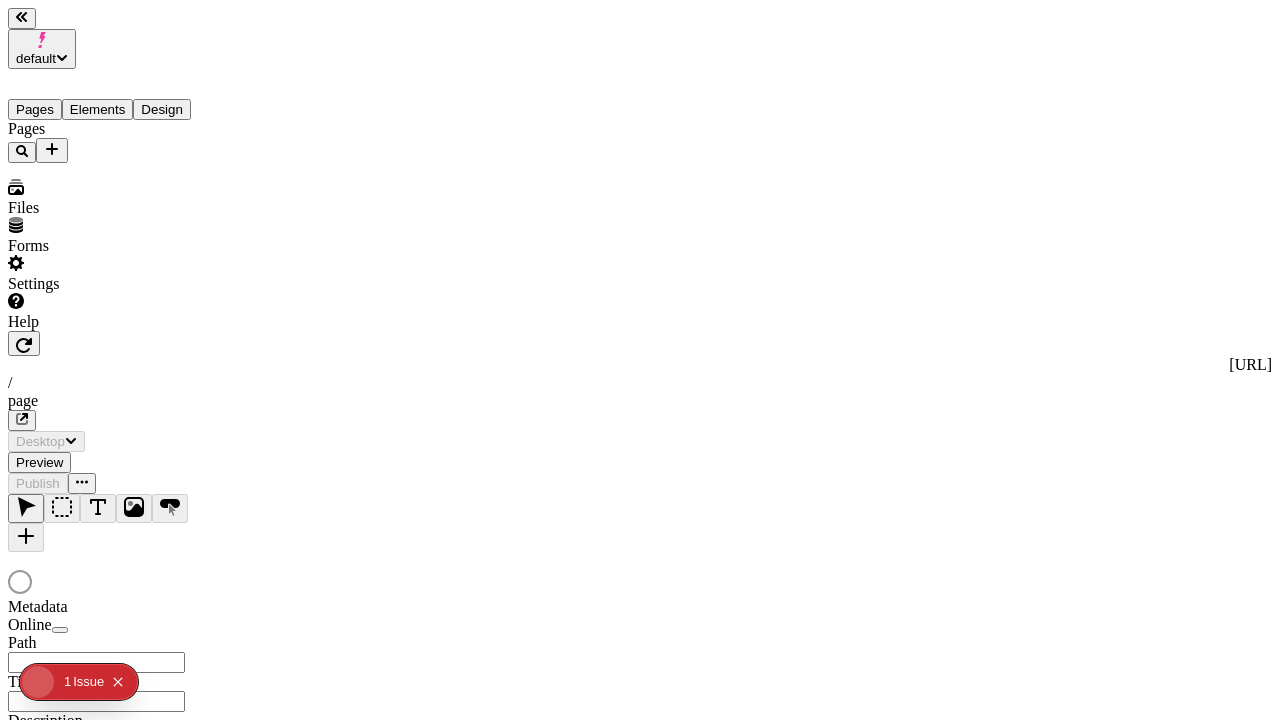 type on "/page" 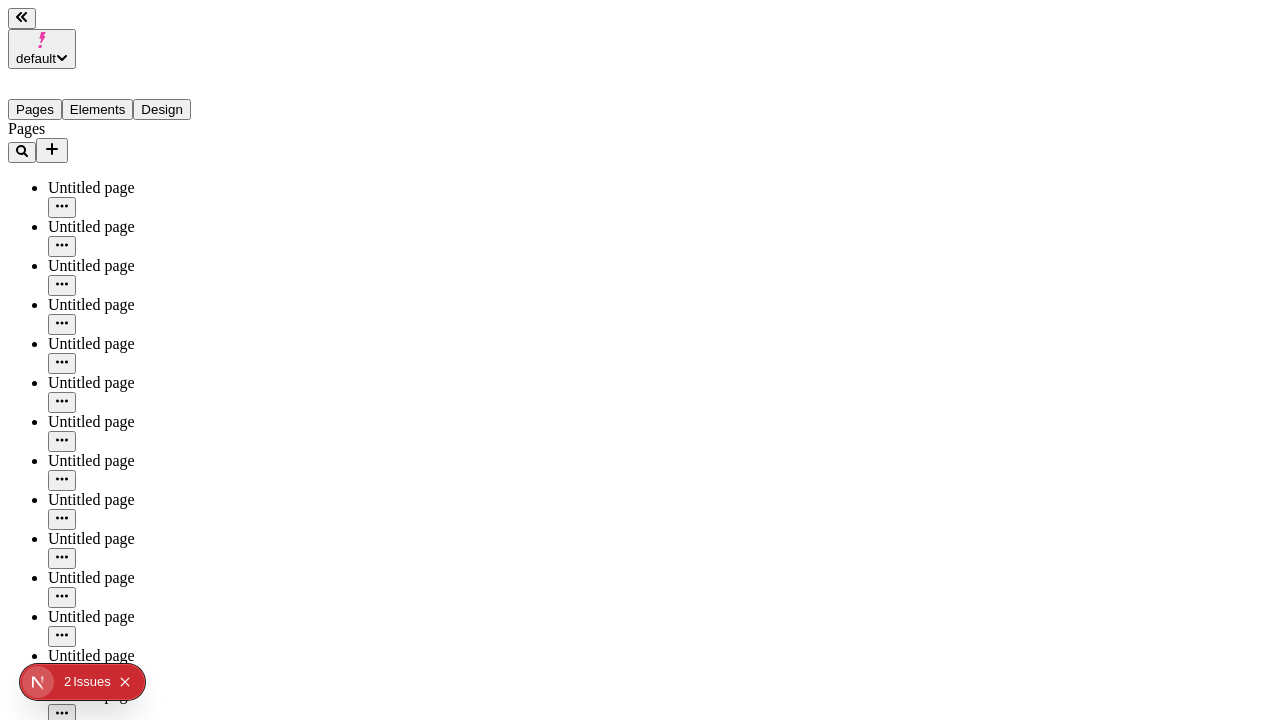 click on "default" at bounding box center (36, 58) 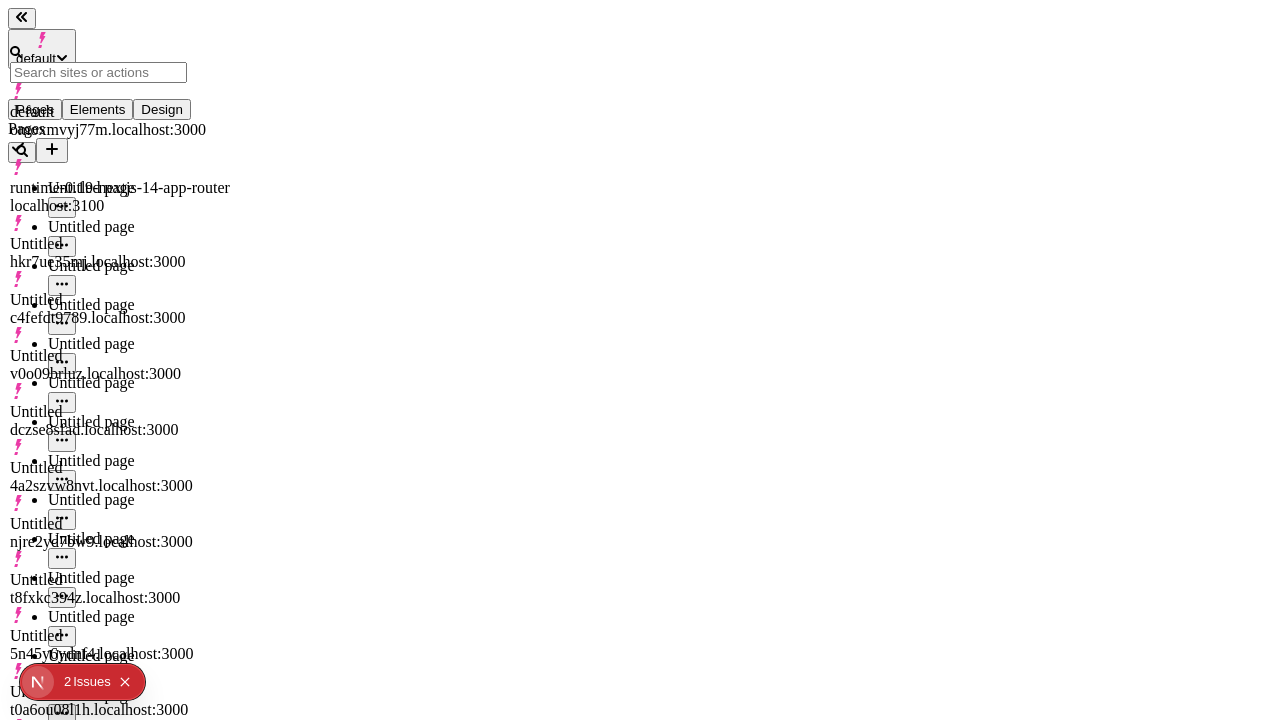 click on "Create new site" at bounding box center (120, 2204) 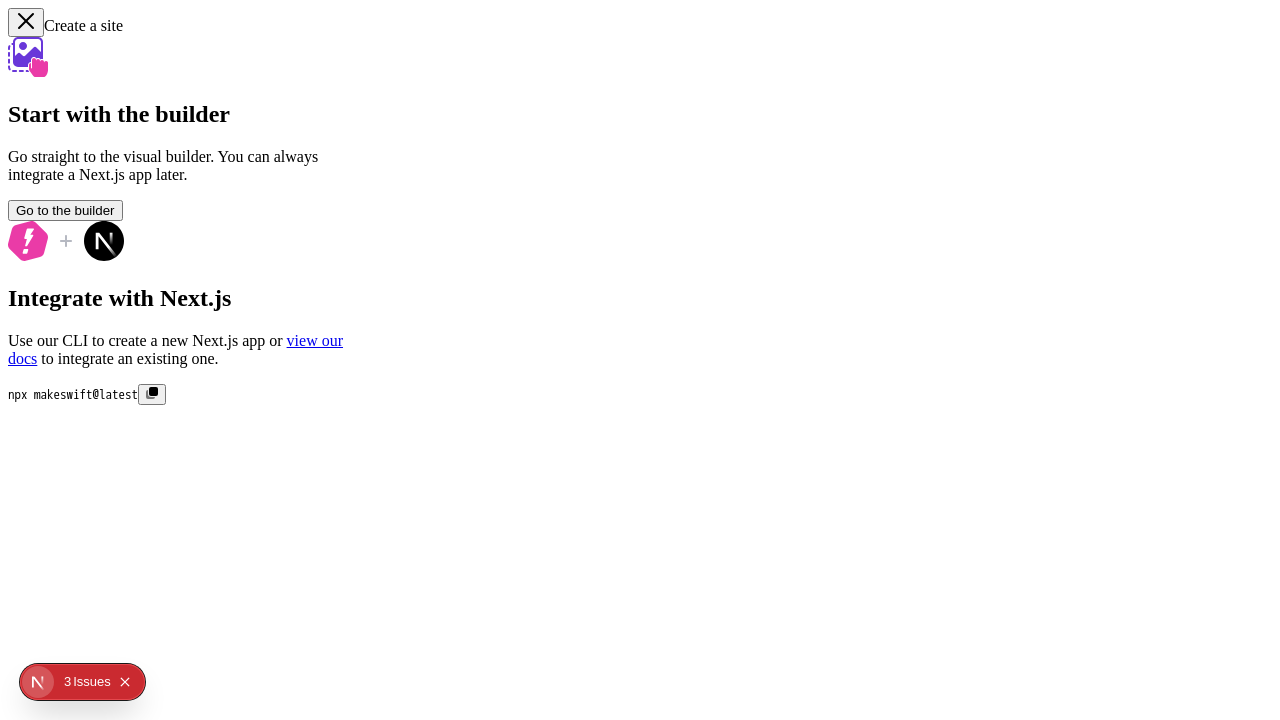 click on "Go to the builder" at bounding box center [65, 210] 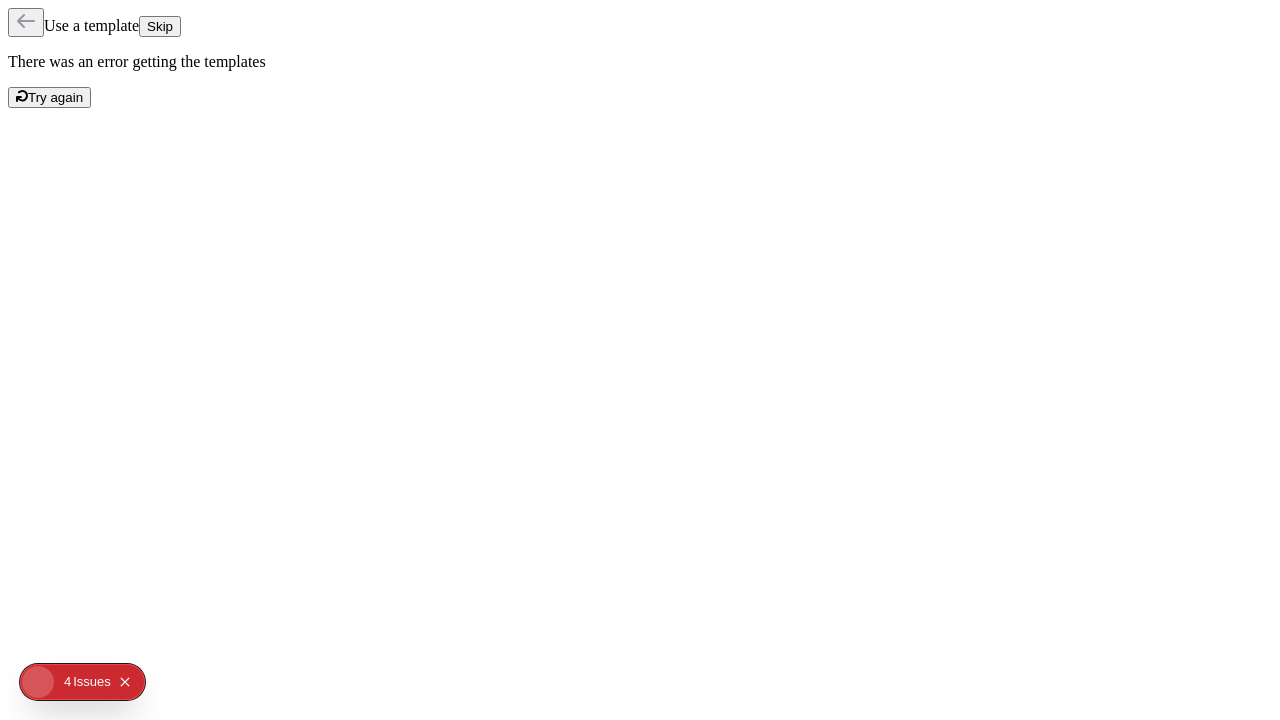 click on "Skip" at bounding box center [160, 26] 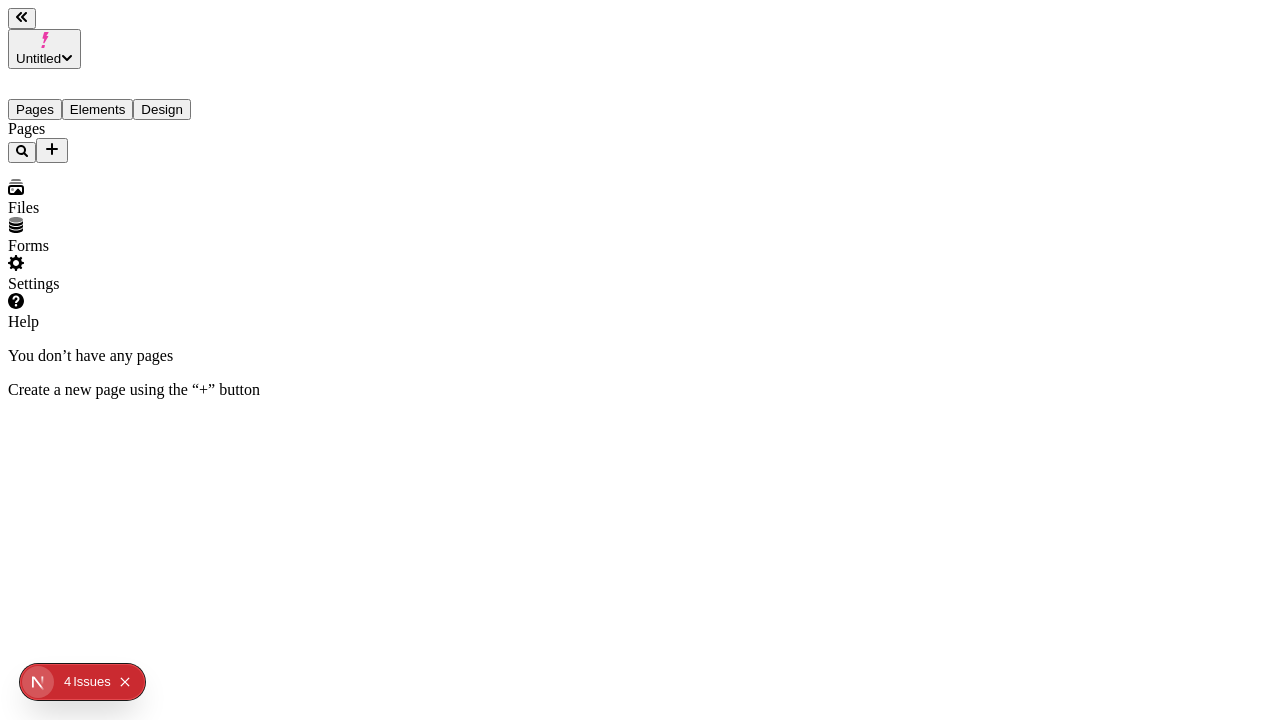 click 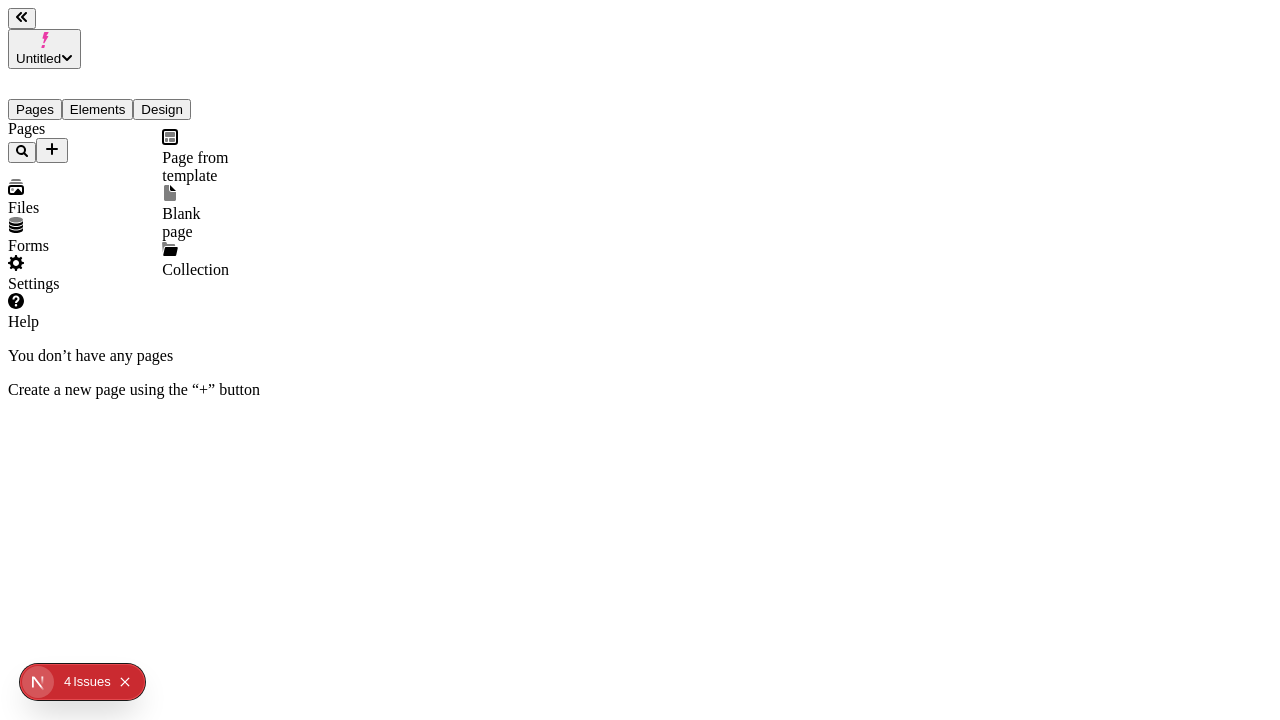 click on "Blank page" at bounding box center (195, 213) 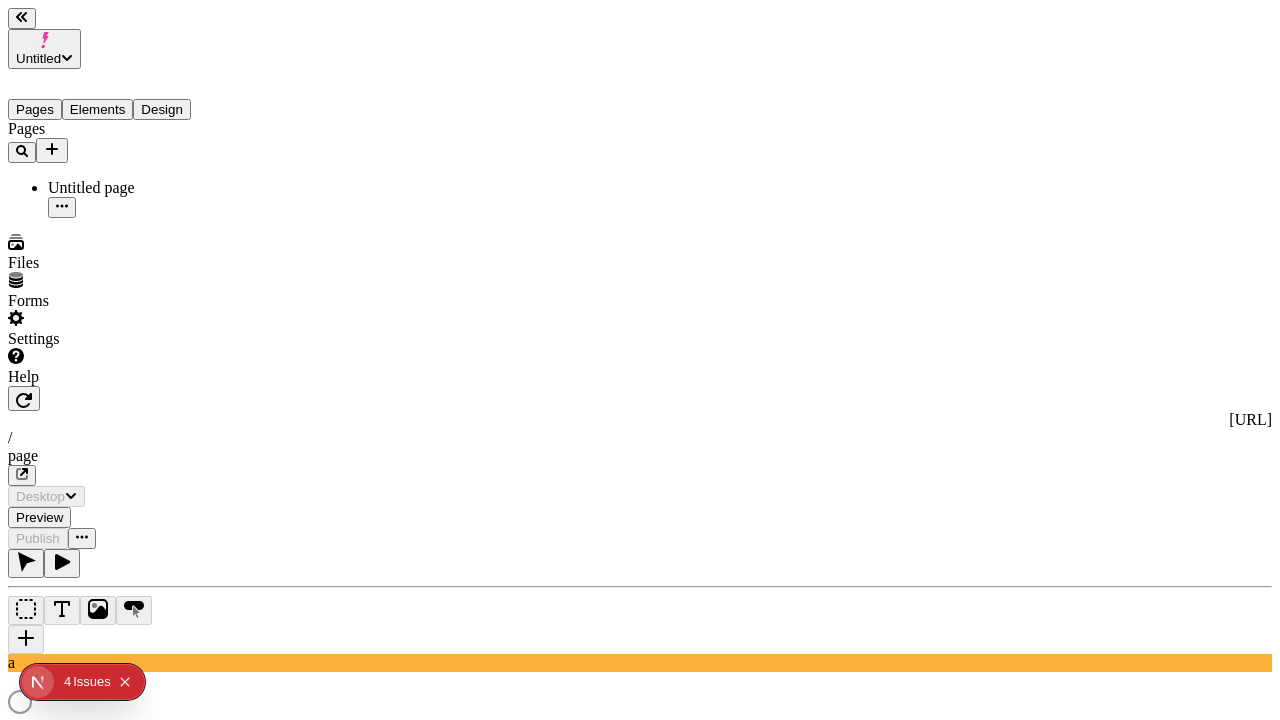 type on "/page" 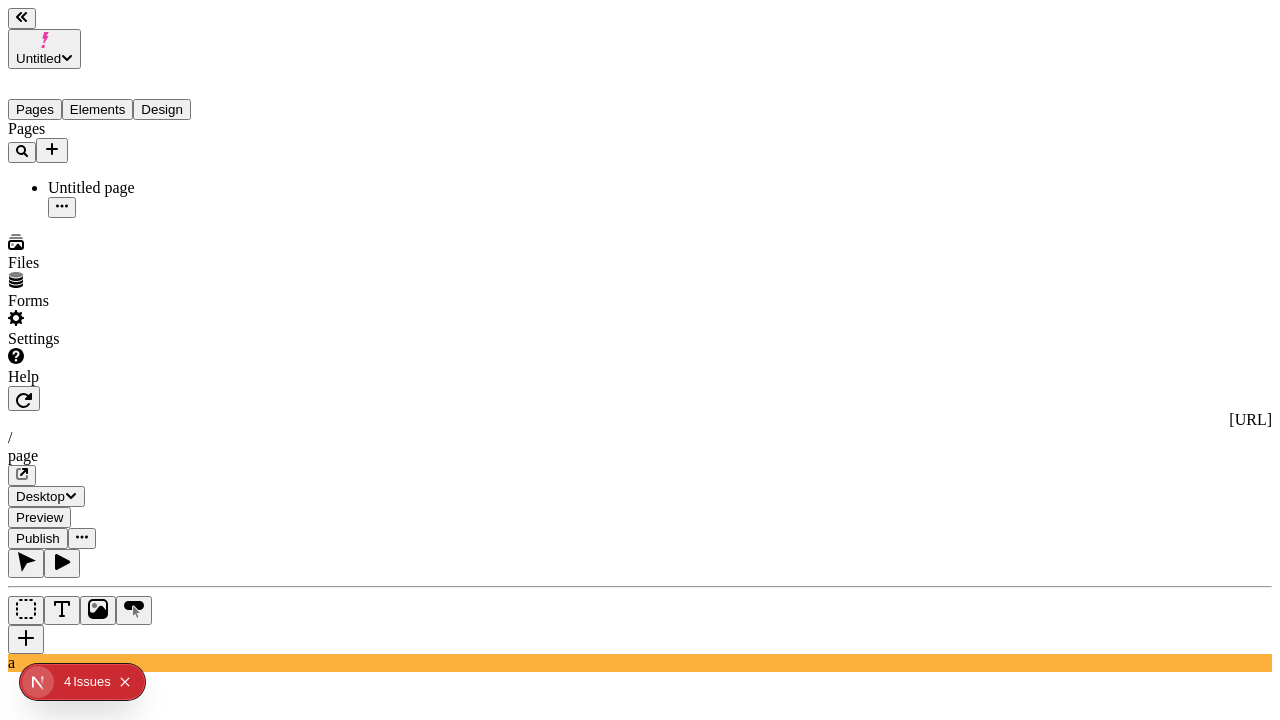 click on "Publish" at bounding box center [38, 538] 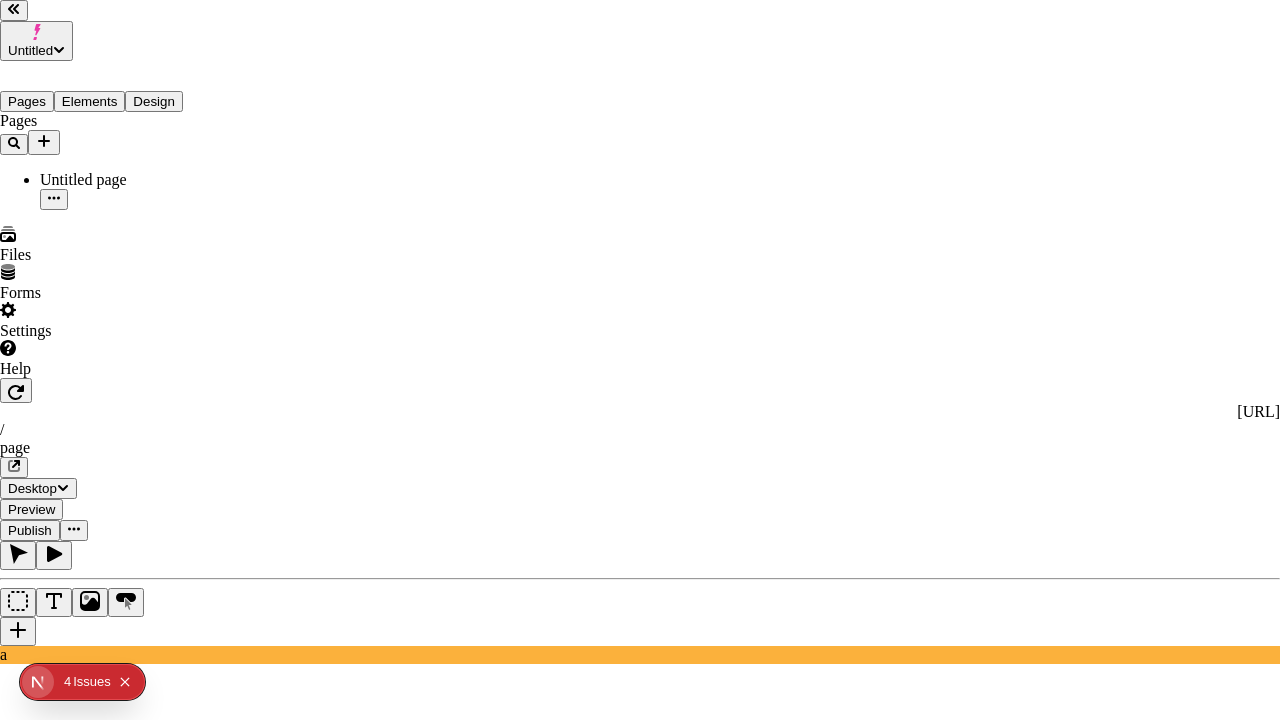 click on "Scheduled" at bounding box center (108, 1973) 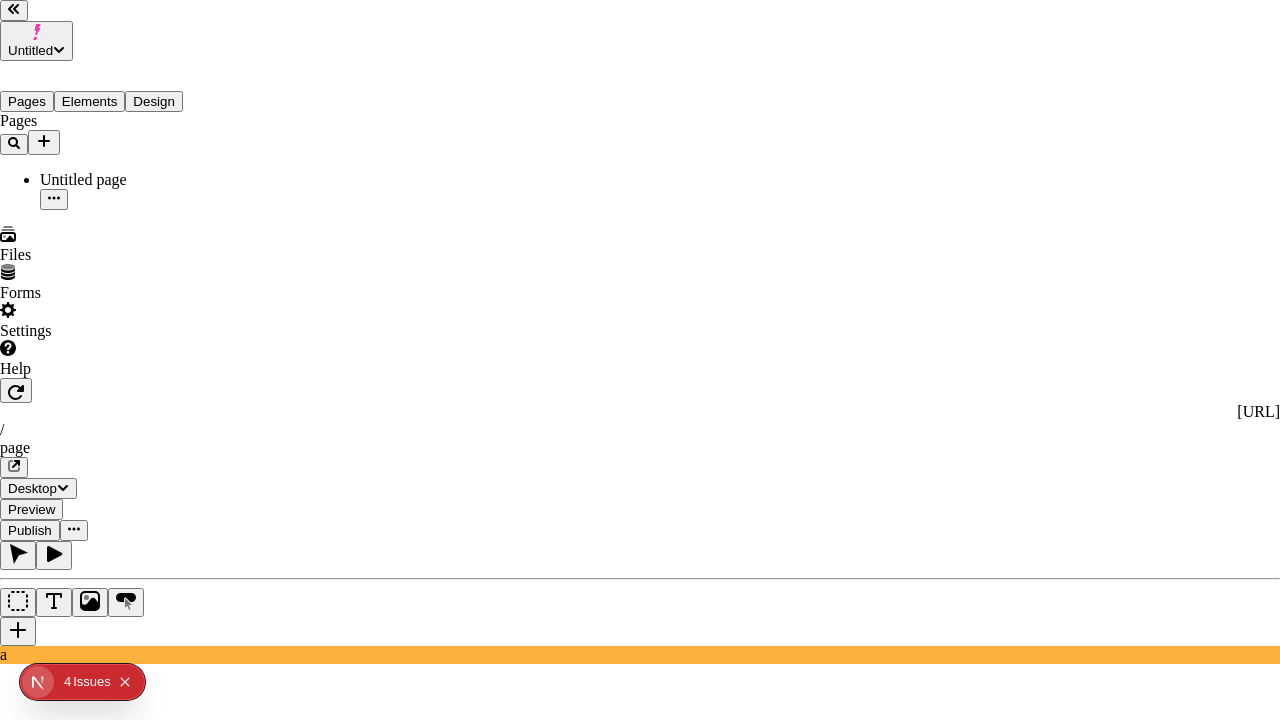 click 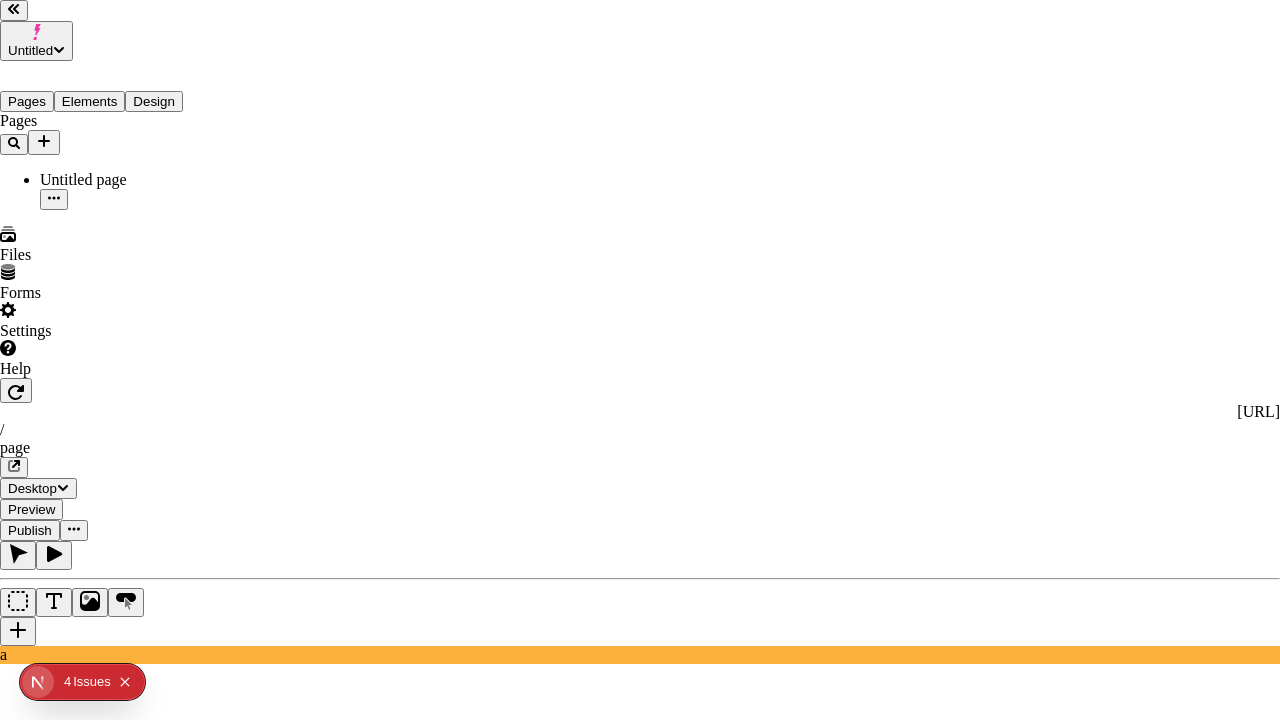 click on "/page Created   Jul 15 a" at bounding box center (680, 2126) 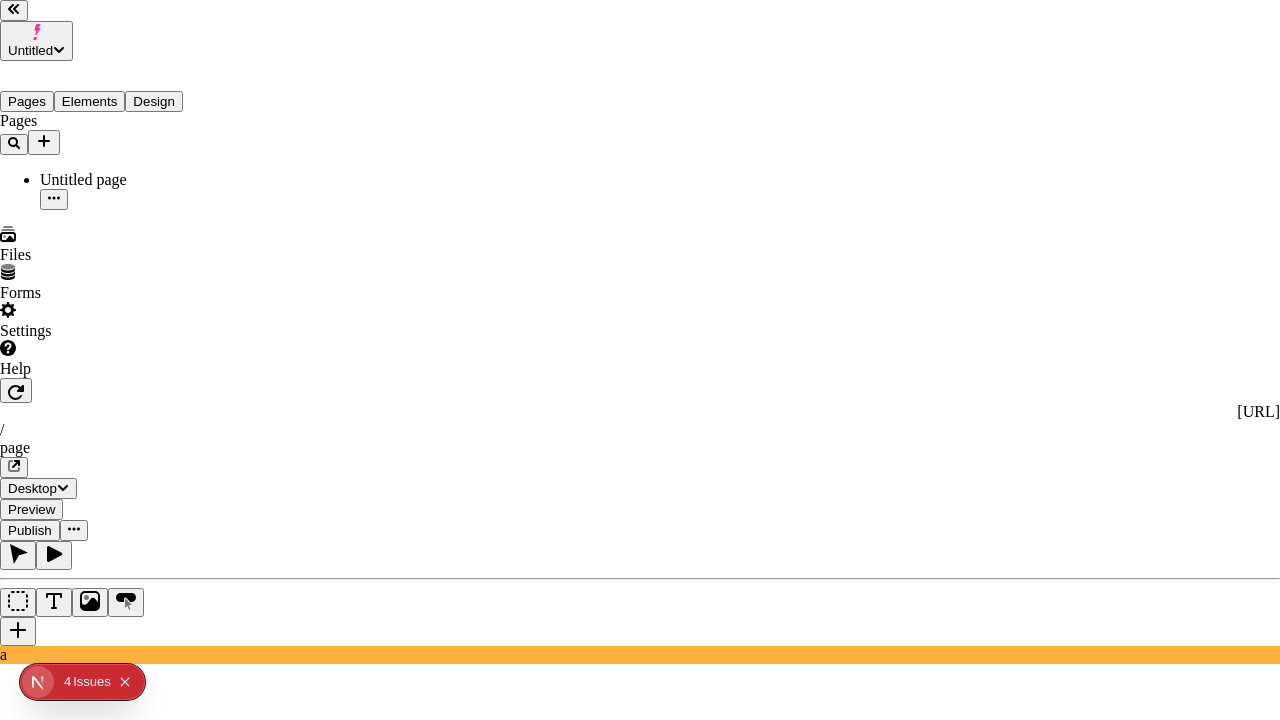 checkbox on "true" 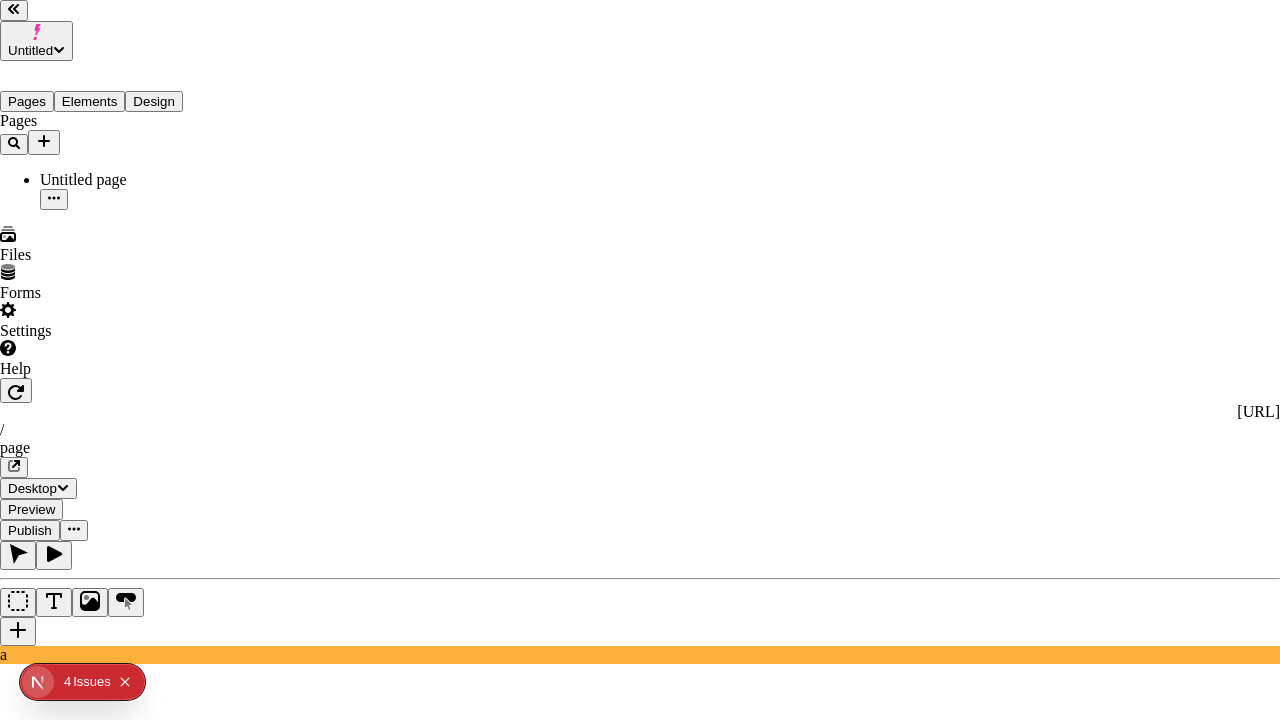 checkbox on "false" 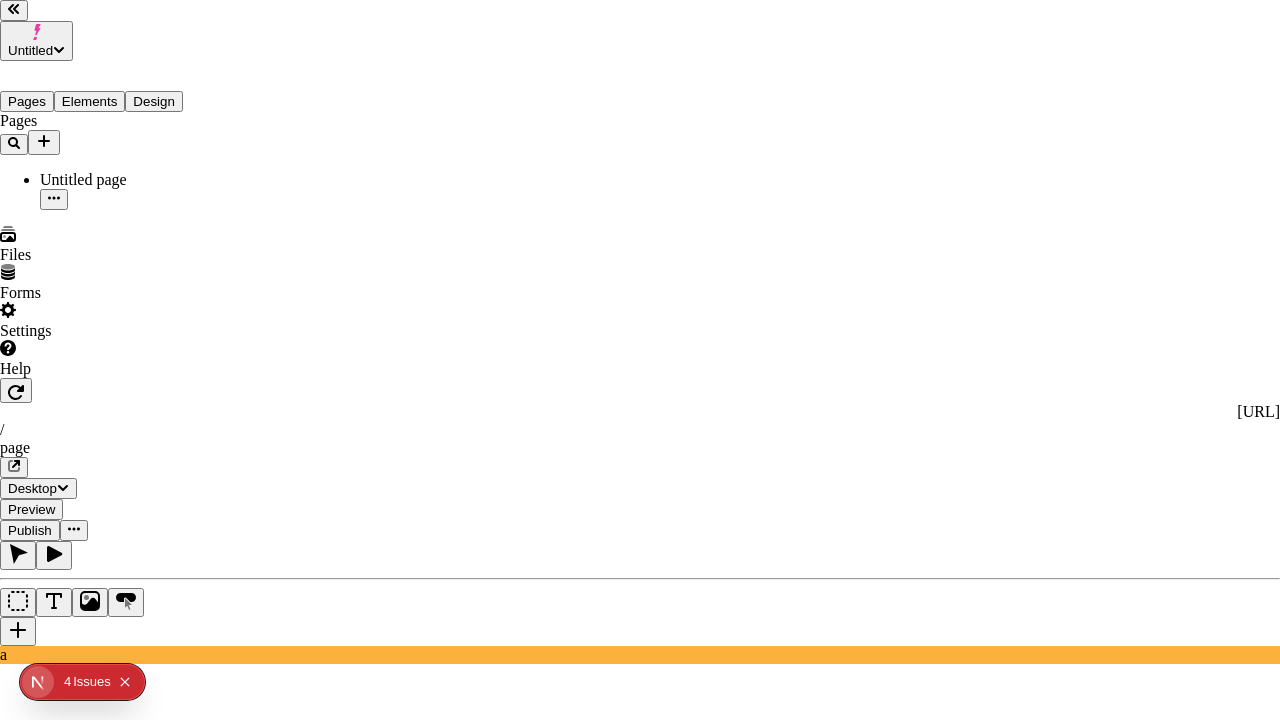 click on "/page Created   Jul 15 a" at bounding box center [90, 2050] 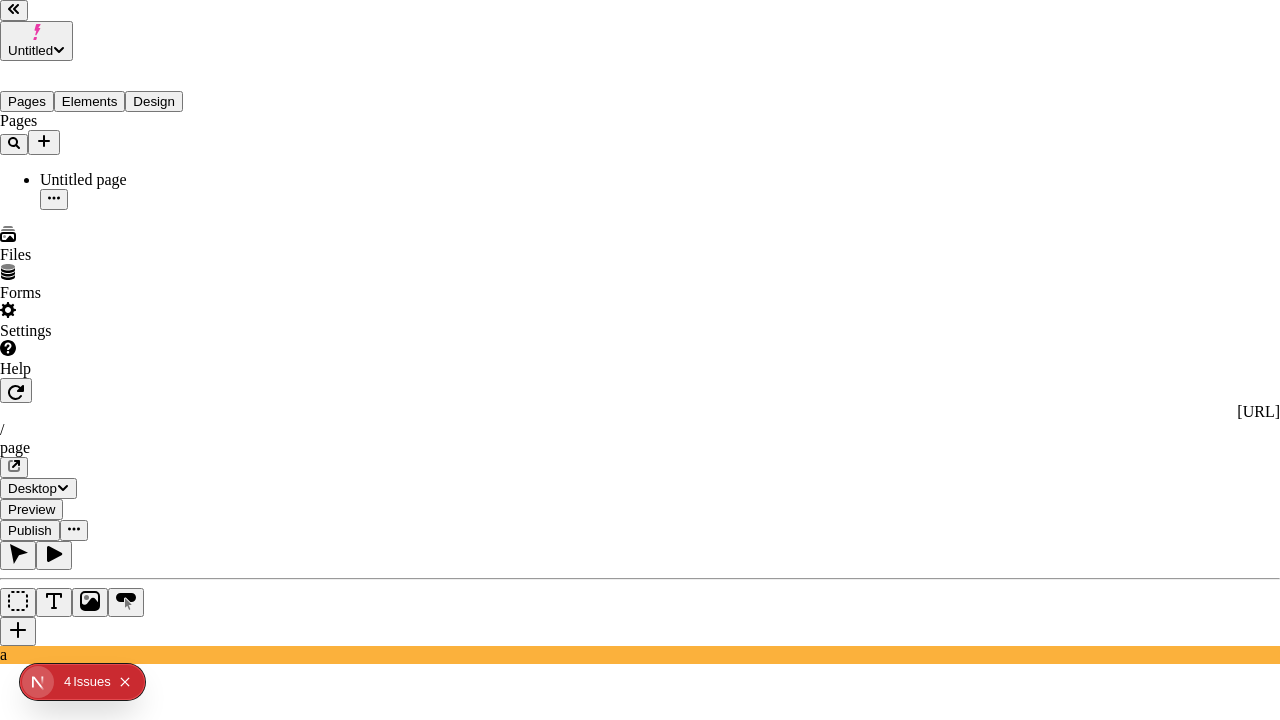 click on "/page Created   Jul 15 a" at bounding box center (90, 2050) 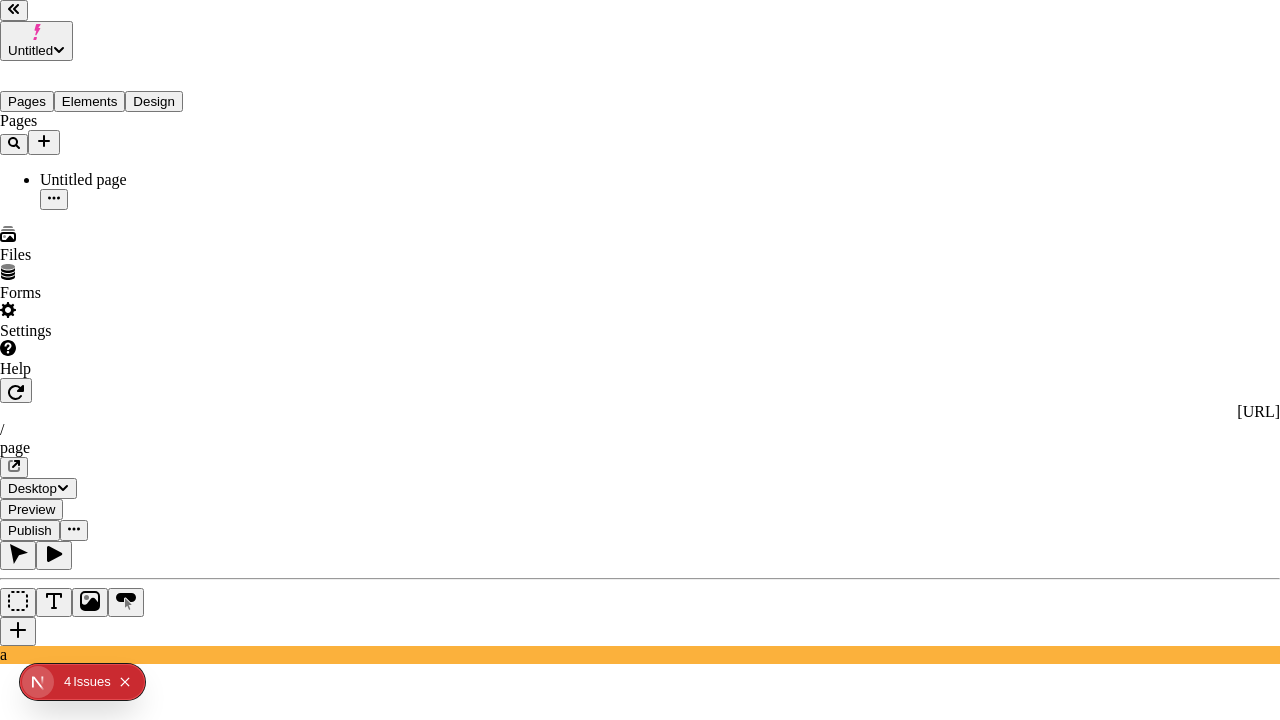 checkbox on "false" 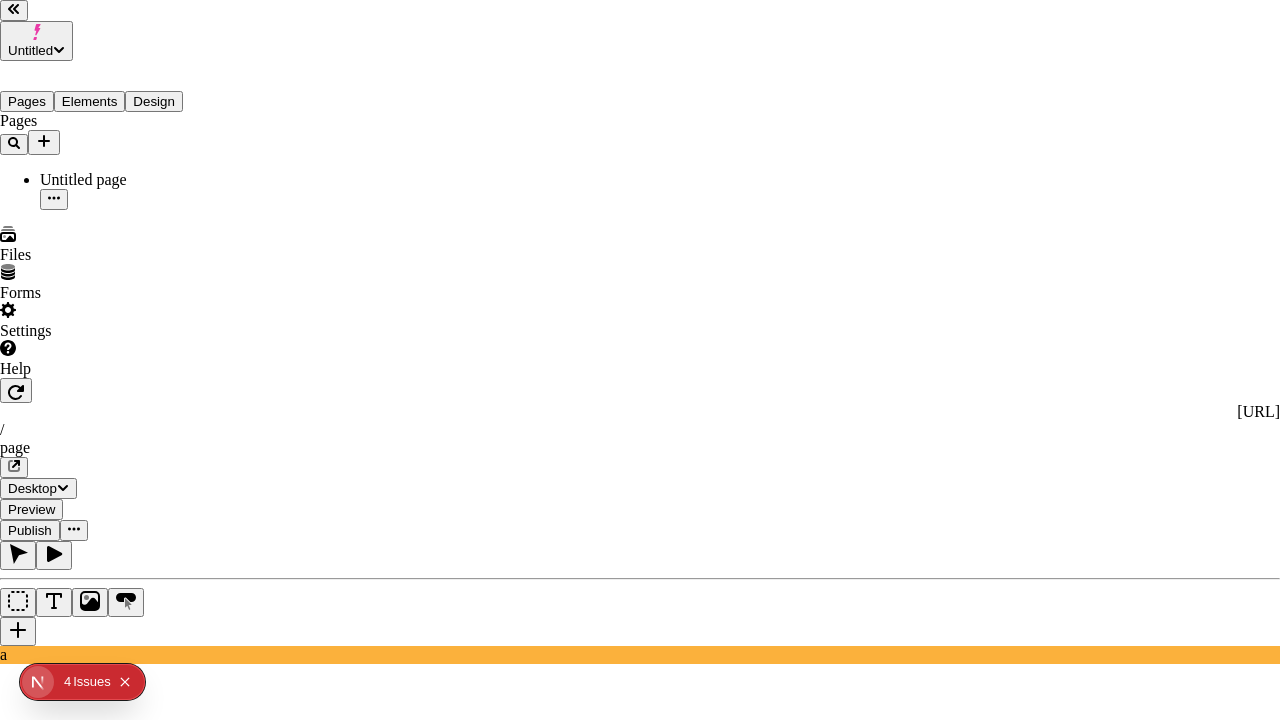 click on "/page Created   Jul 15 a" at bounding box center [680, 2126] 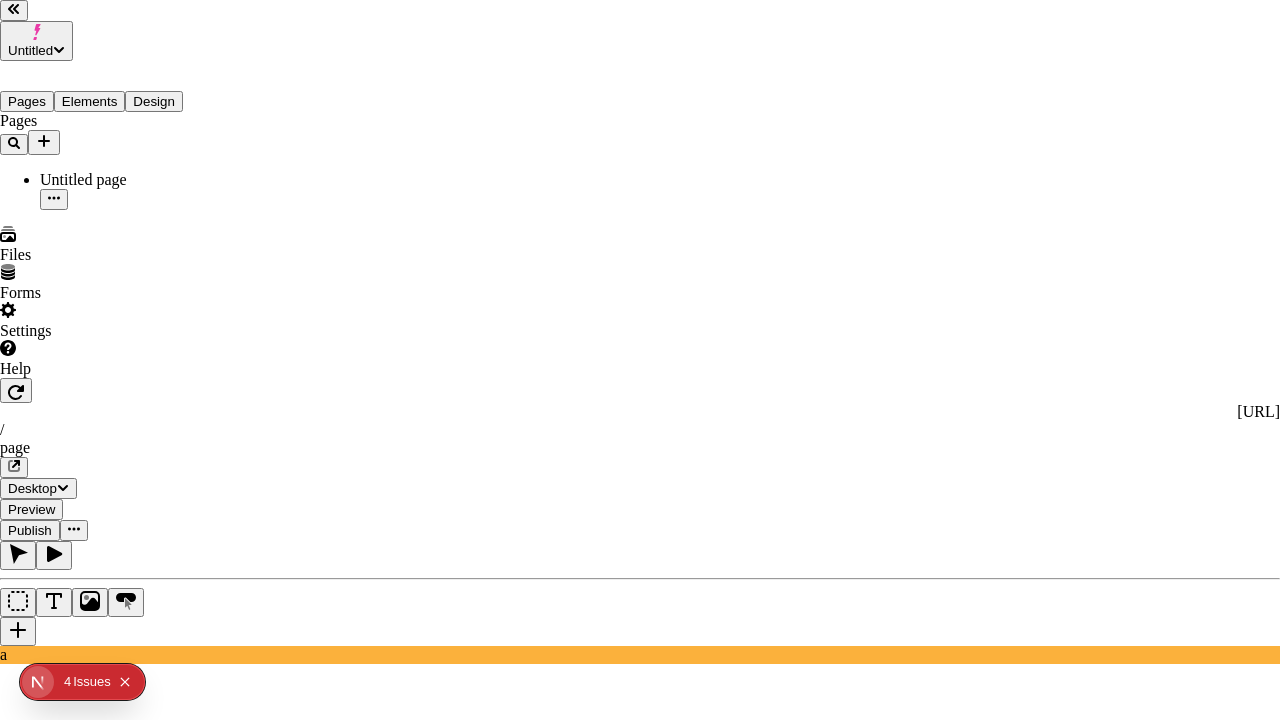 checkbox on "true" 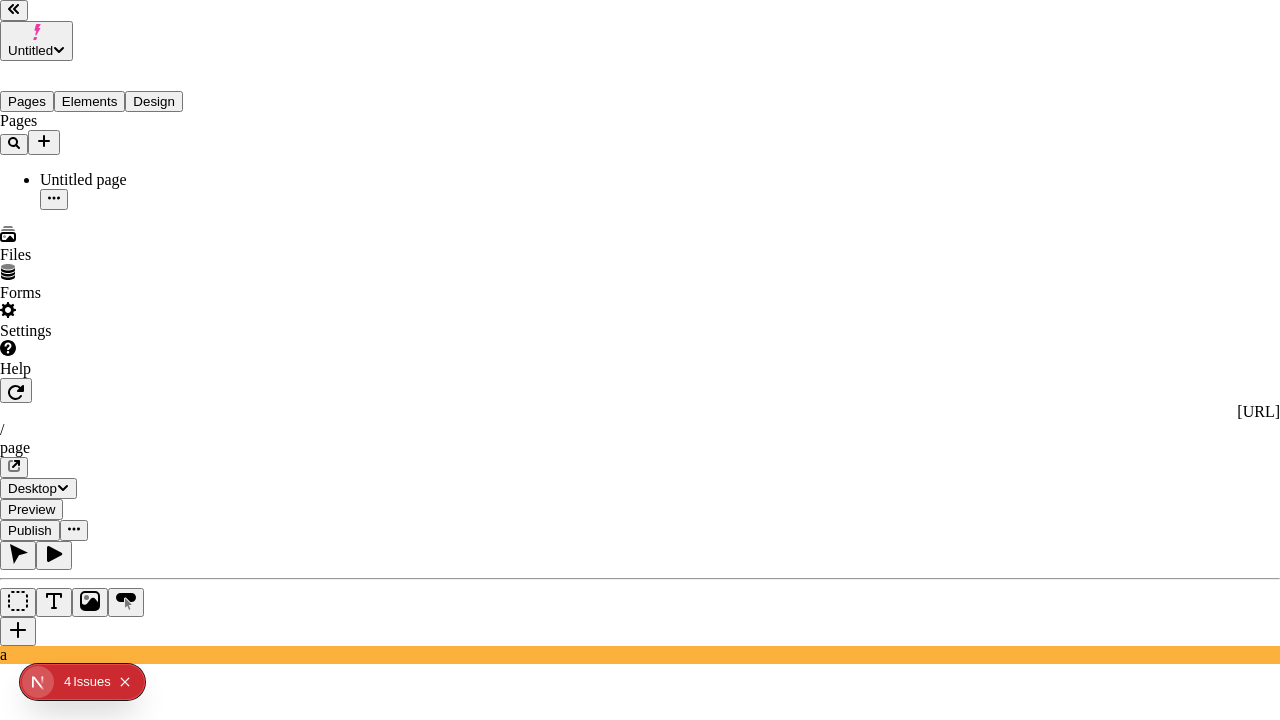 checkbox on "false" 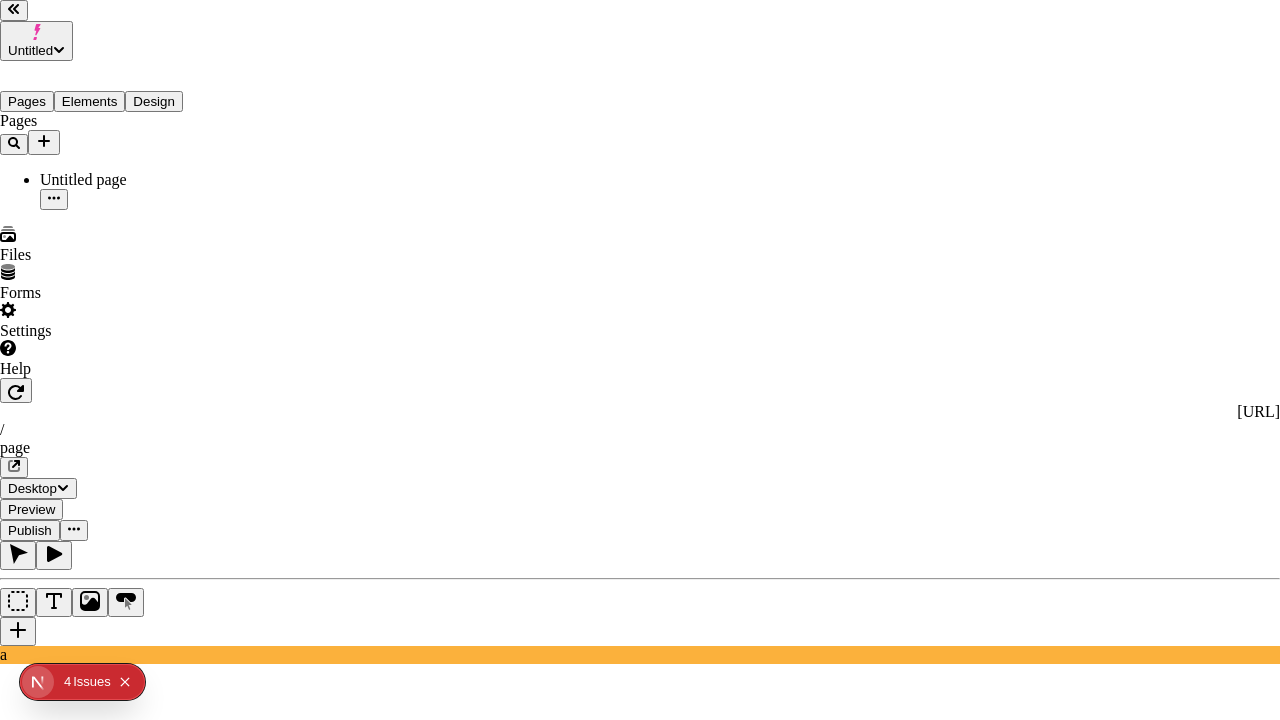 click on "/page Created   Jul 15 a" at bounding box center [680, 2126] 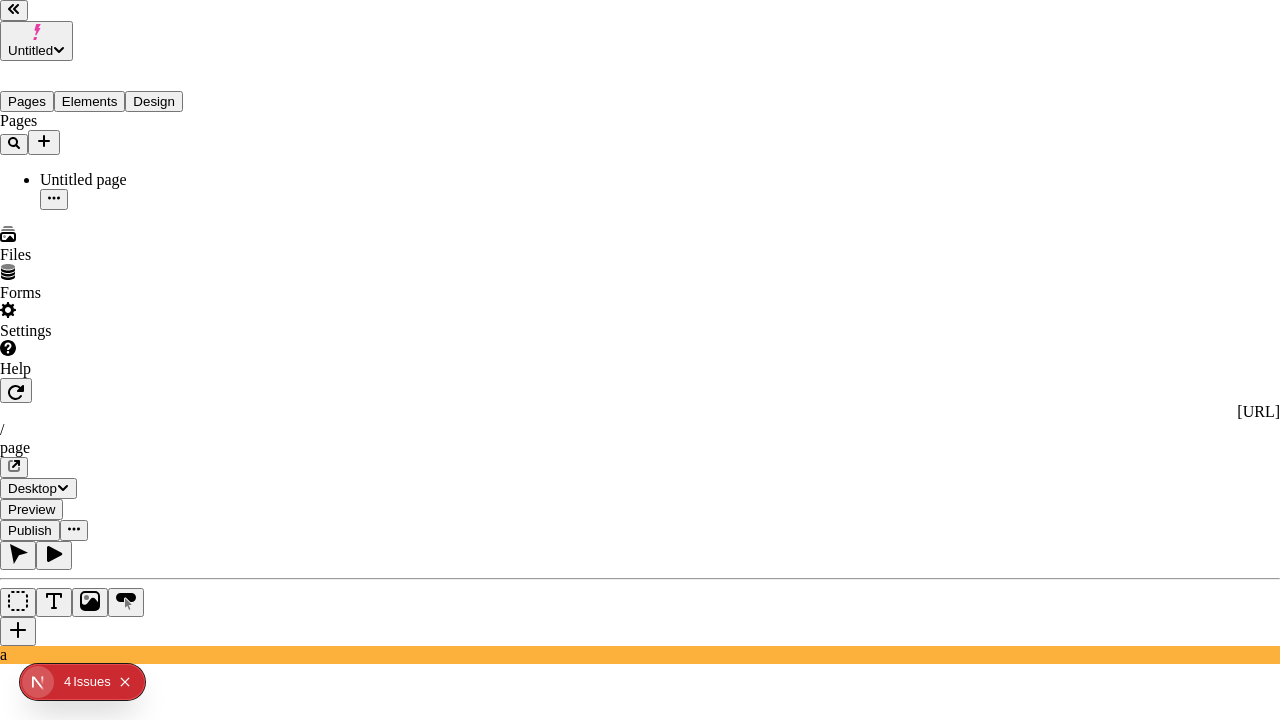 checkbox on "true" 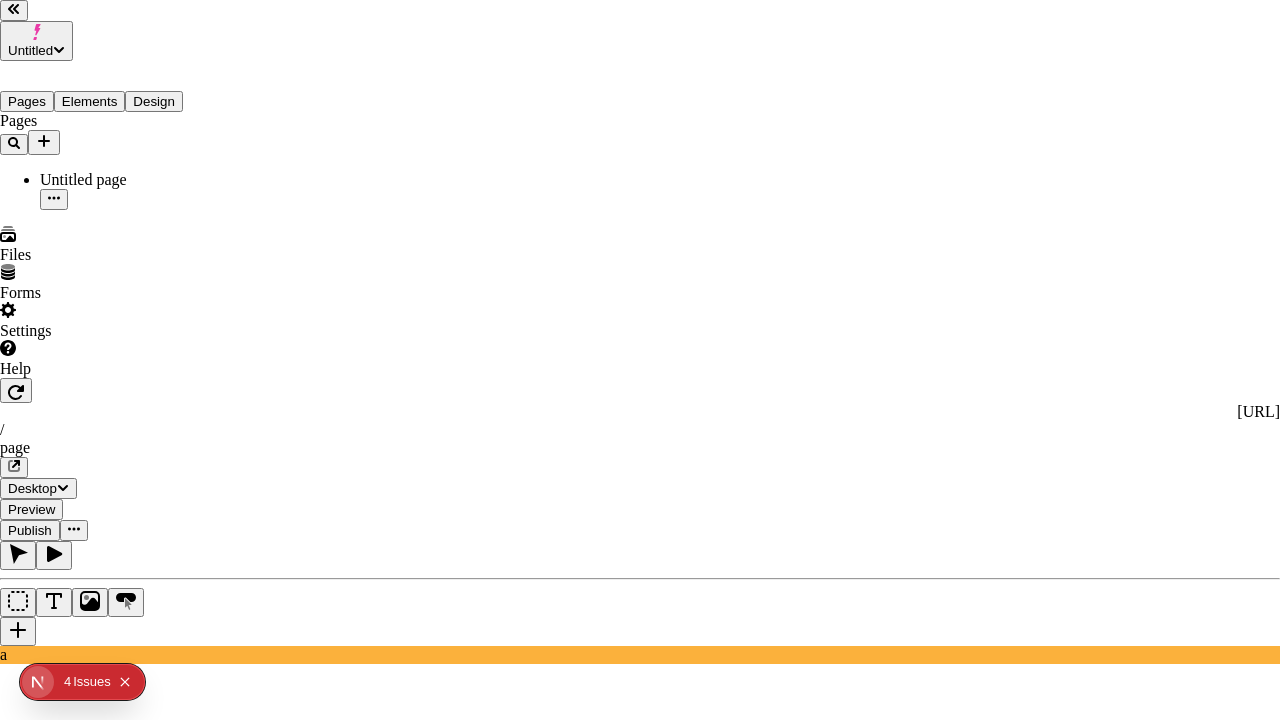click on "/page Created   Jul 15 a" at bounding box center (680, 2126) 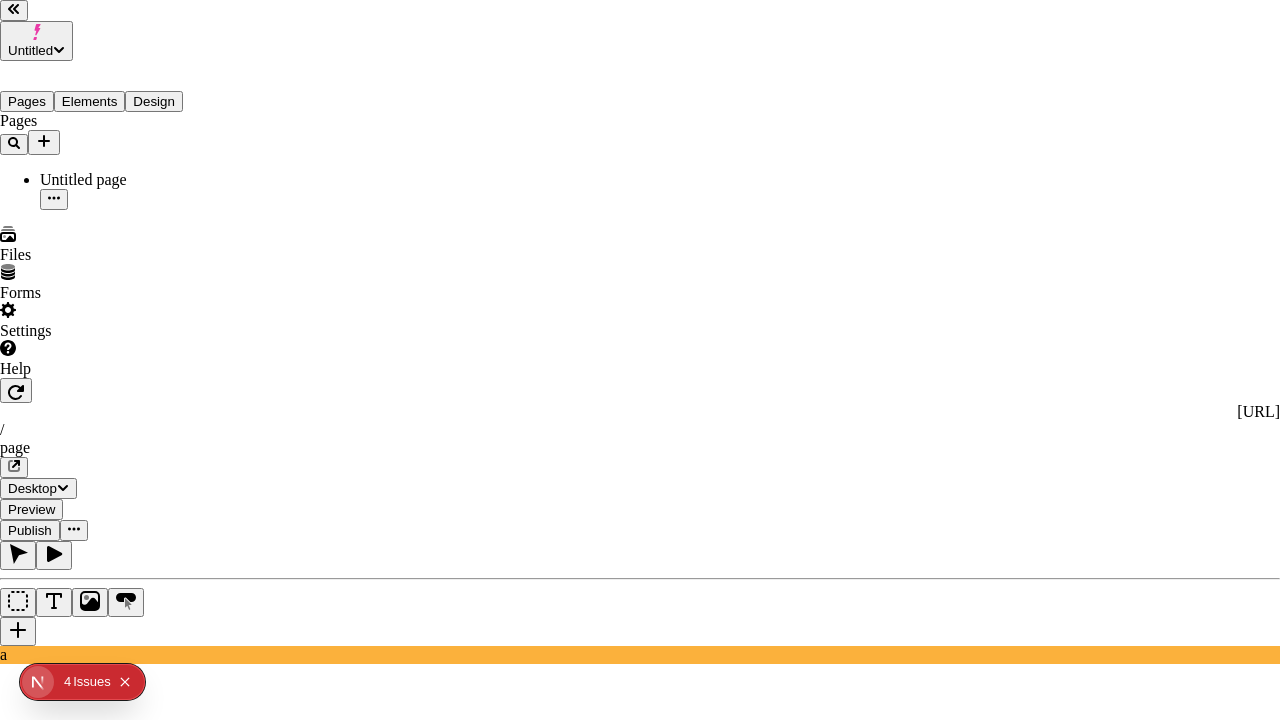 click on "/page Created   Jul 15 a" at bounding box center [680, 2126] 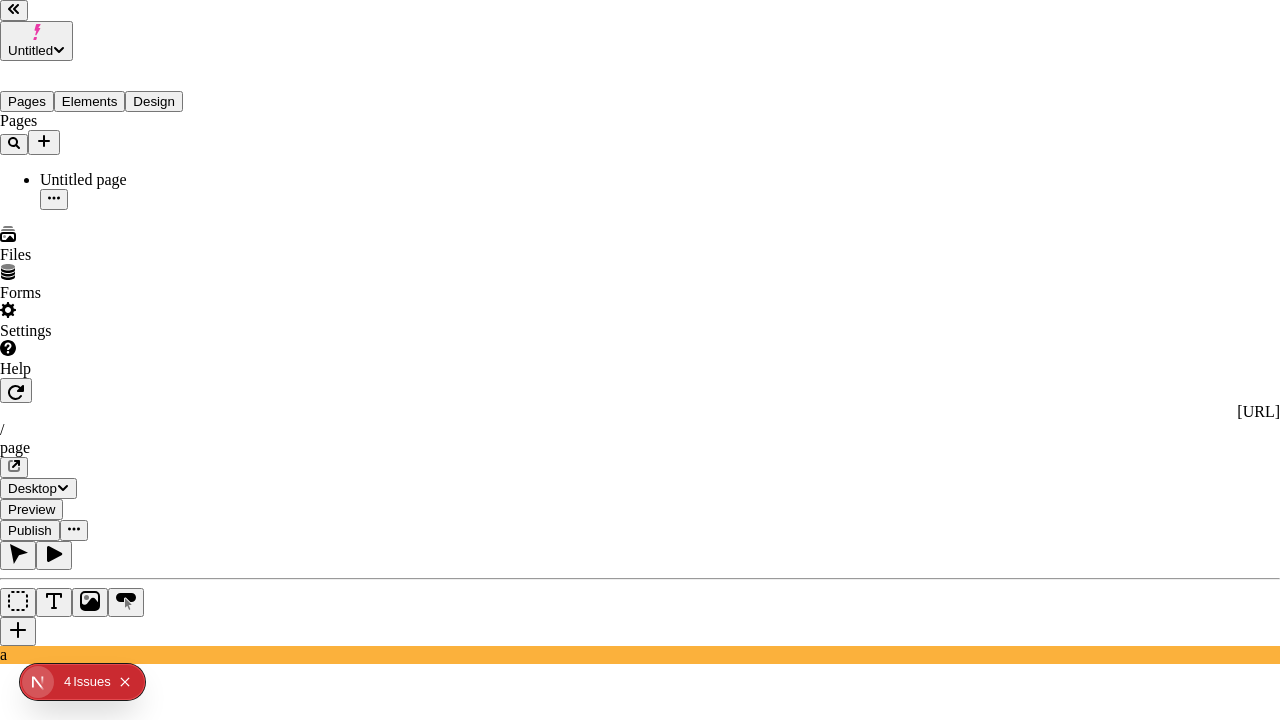 checkbox on "true" 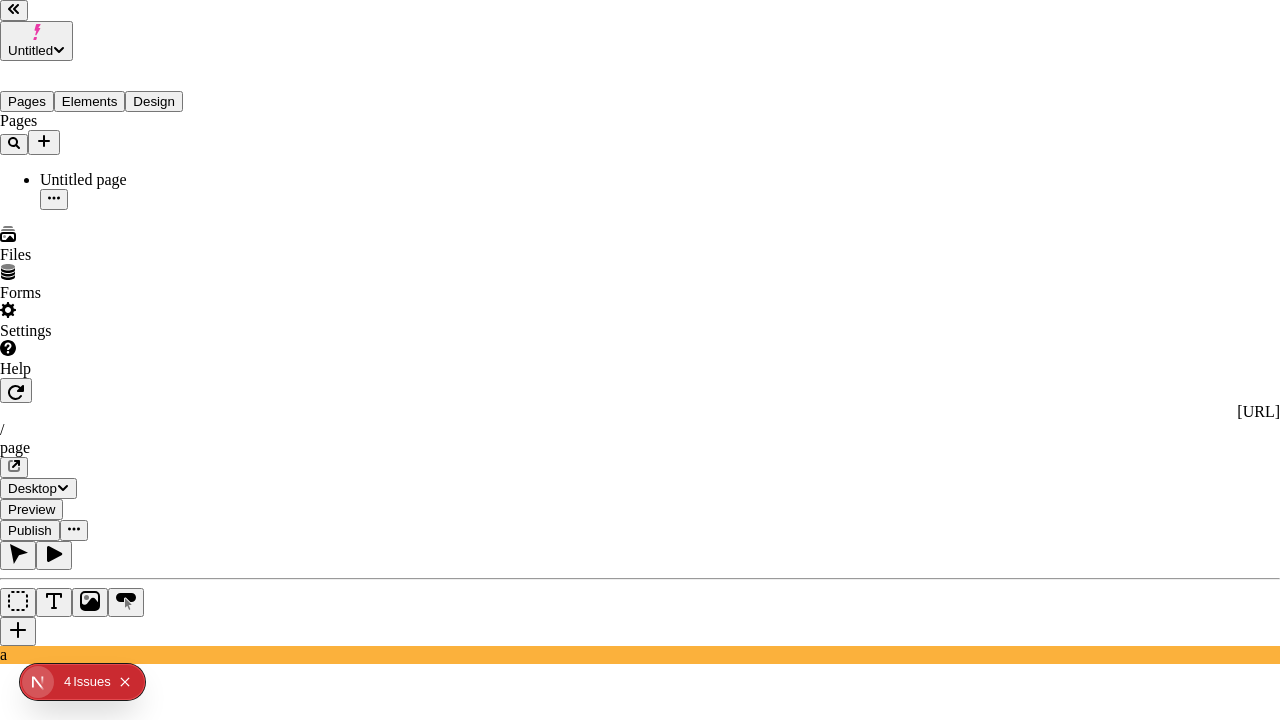 click on "/page Created   Jul 15 a" at bounding box center [90, 2050] 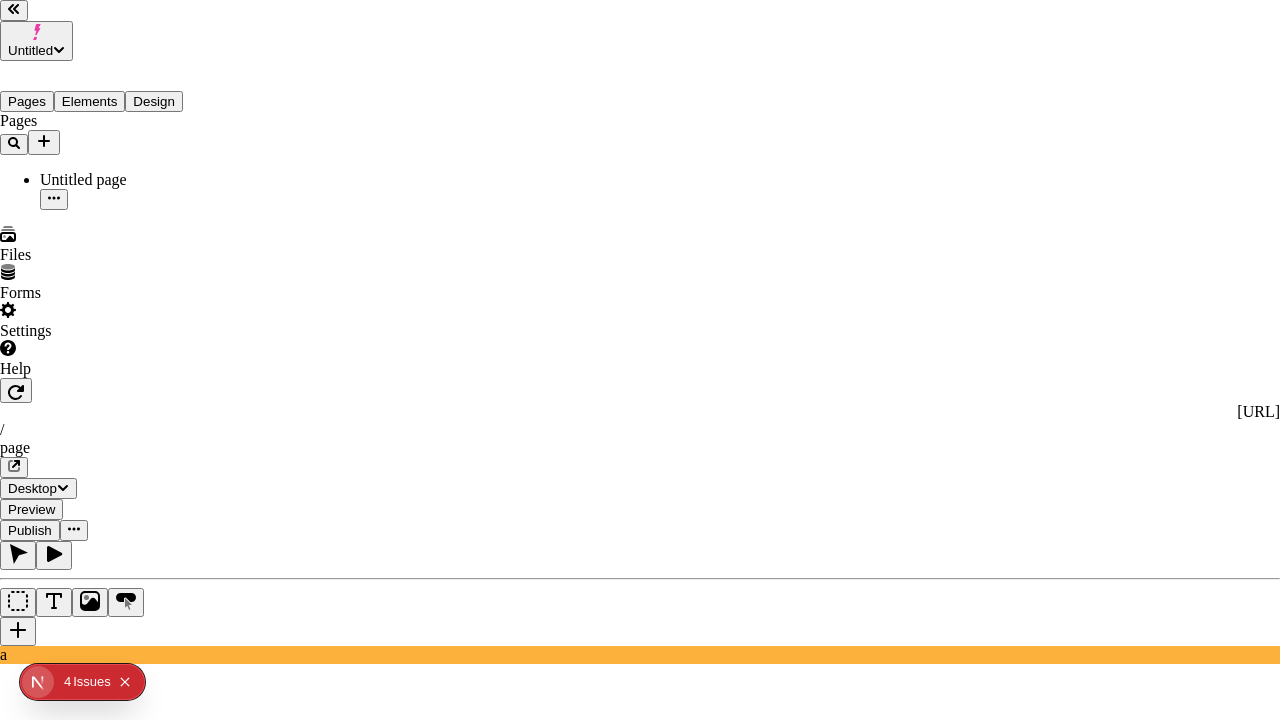 click on "/page Created   Jul 15 a" at bounding box center [90, 2050] 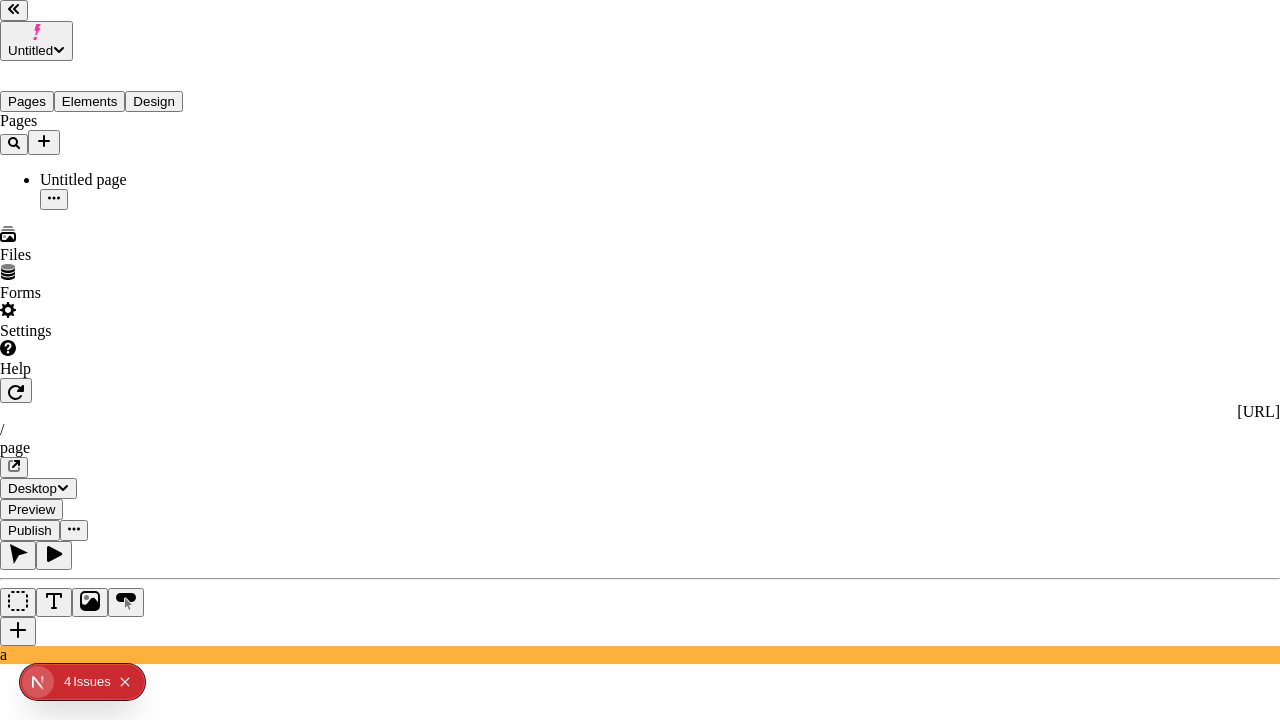 click on "/page Created   Jul 15 a" at bounding box center [90, 2050] 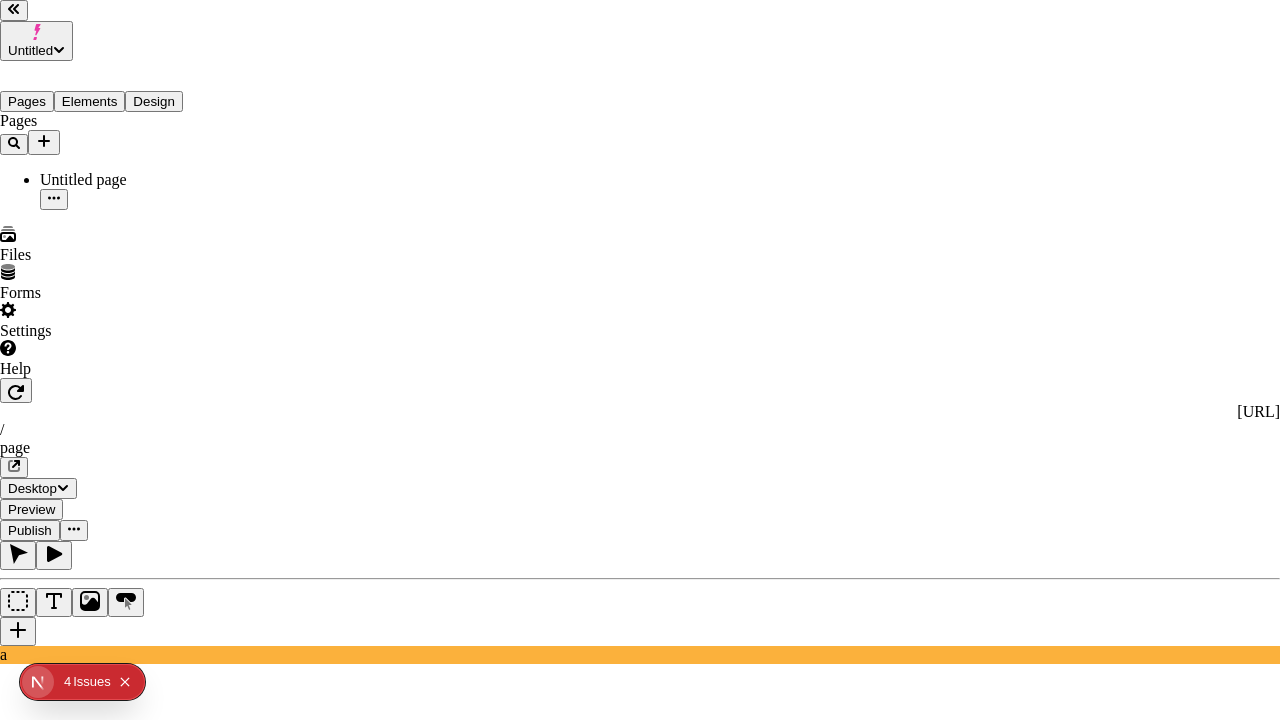 checkbox on "false" 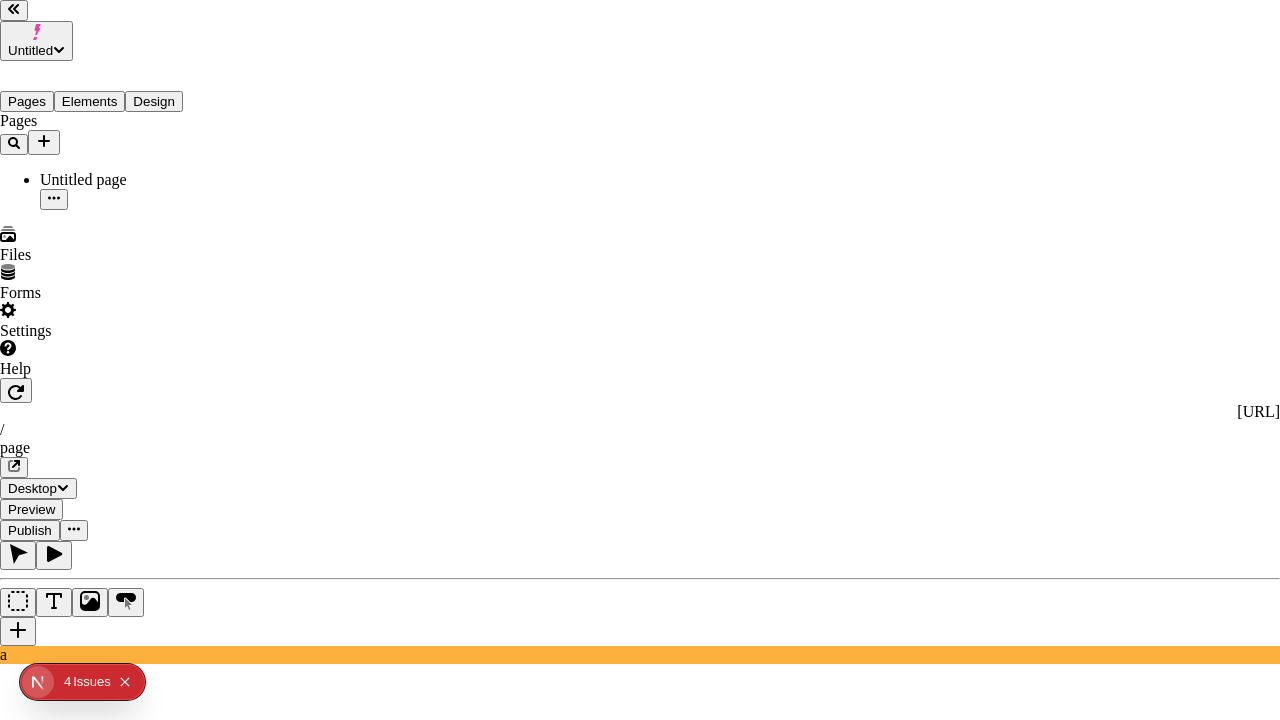 click on "Pages" at bounding box center [67, 2010] 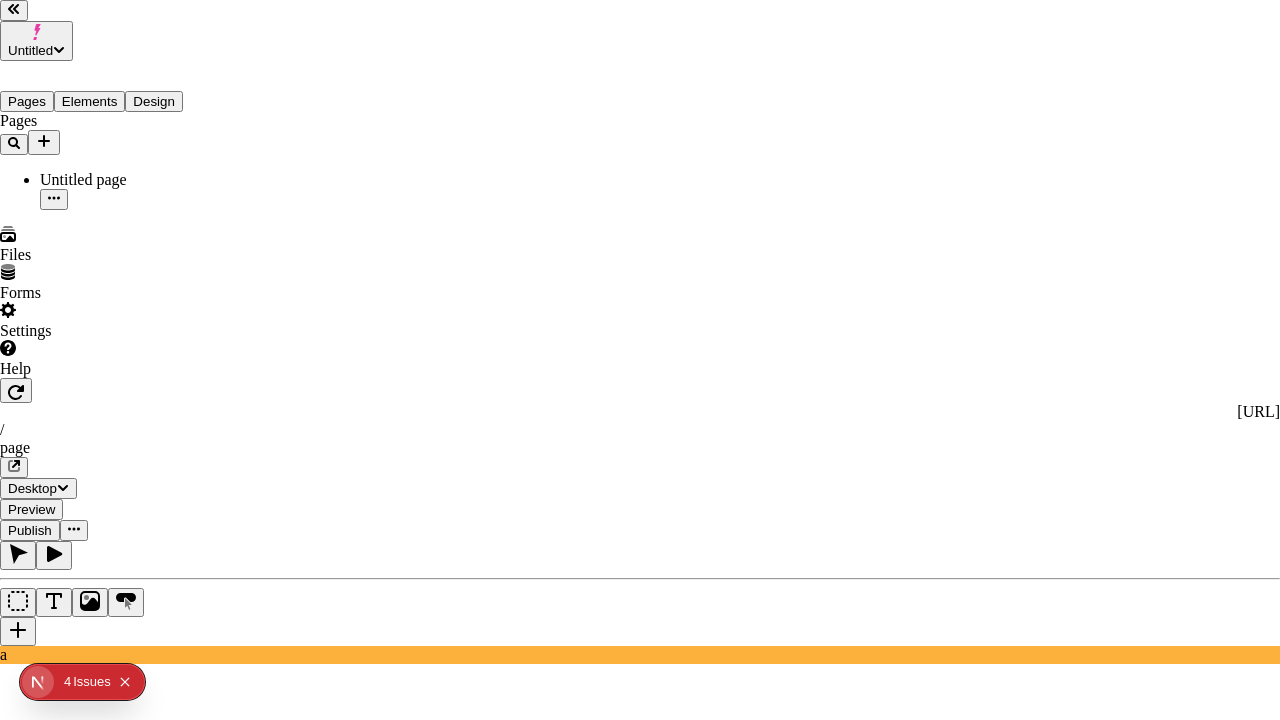 click at bounding box center [640, 360] 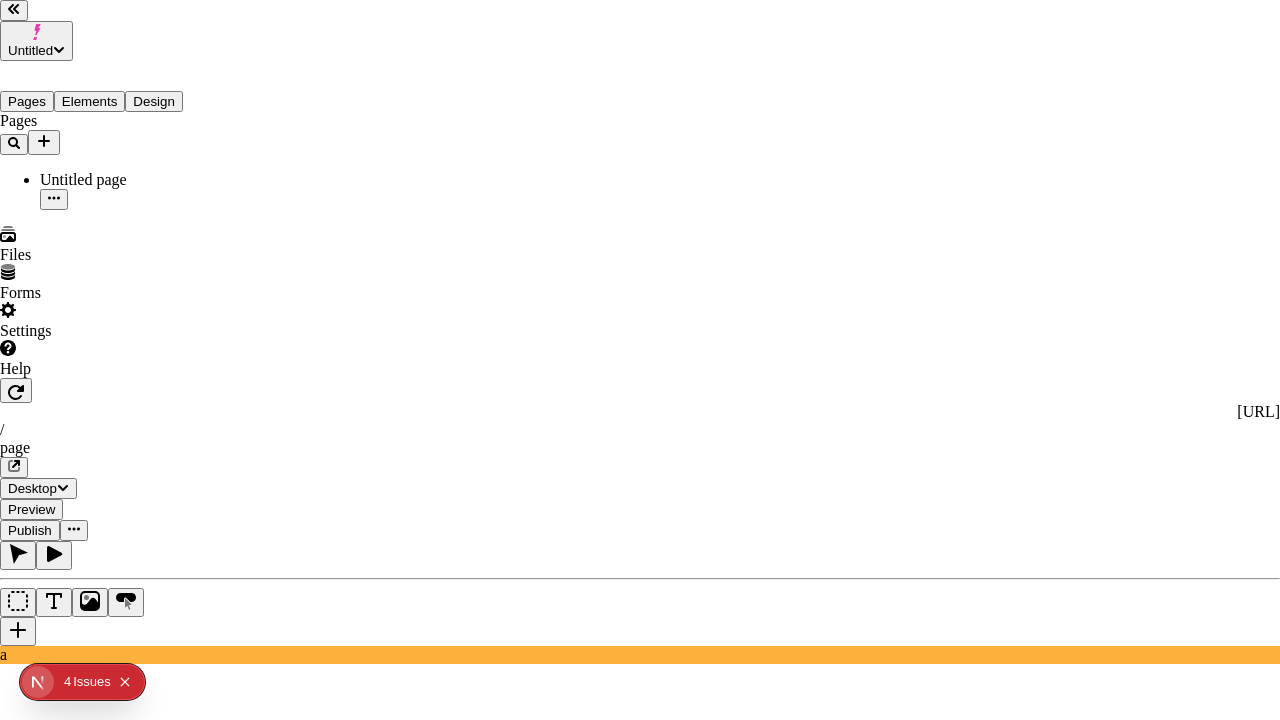 click on "Changes" at bounding box center [34, 1973] 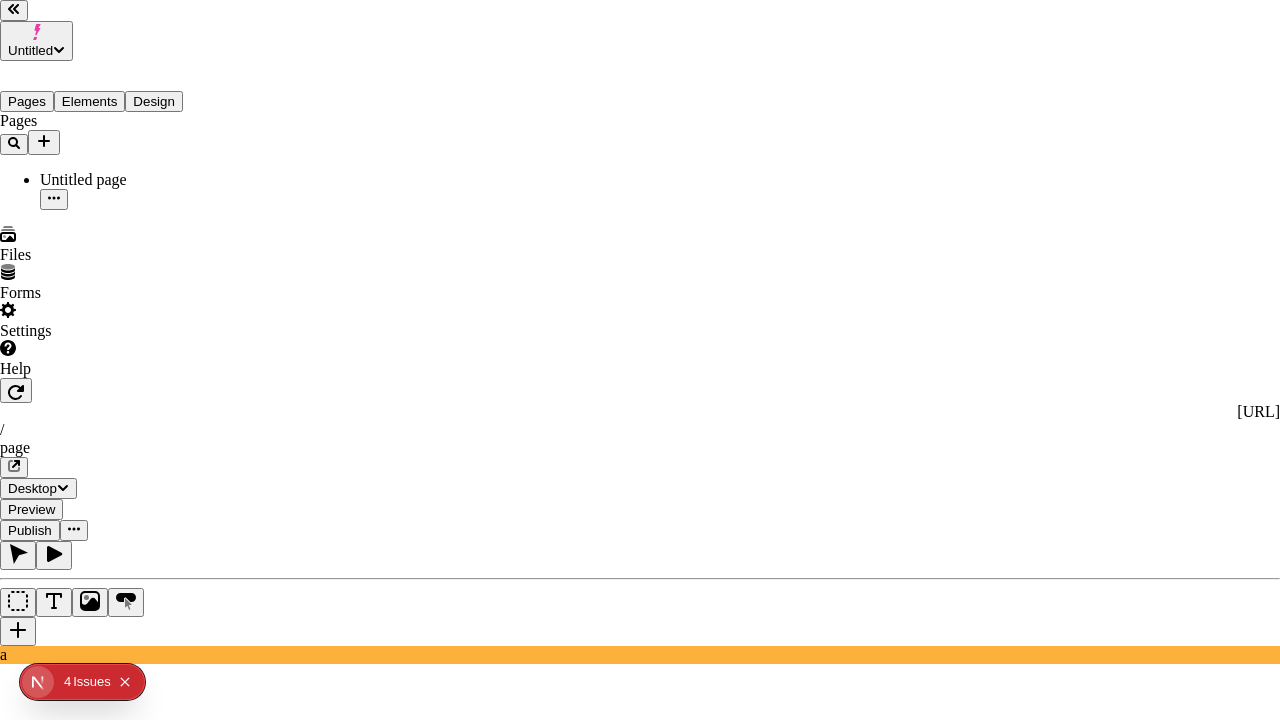 click at bounding box center [640, 360] 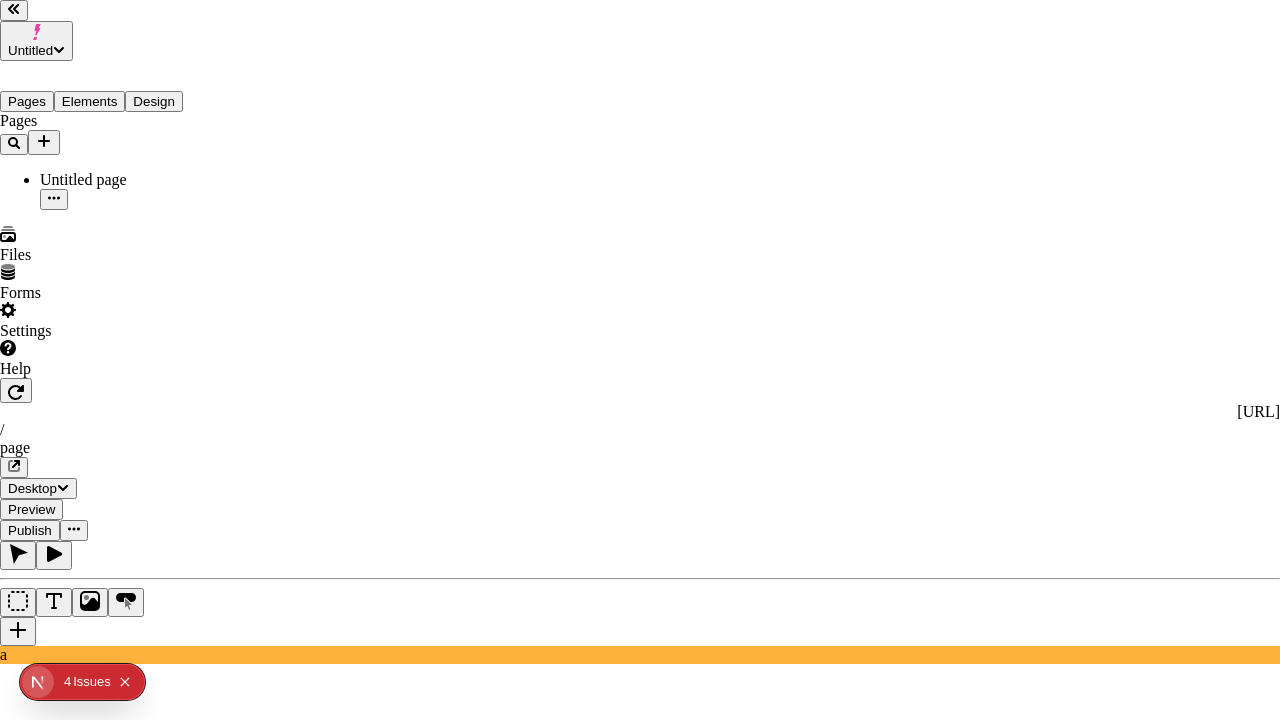 click on "Pages" at bounding box center (67, 2010) 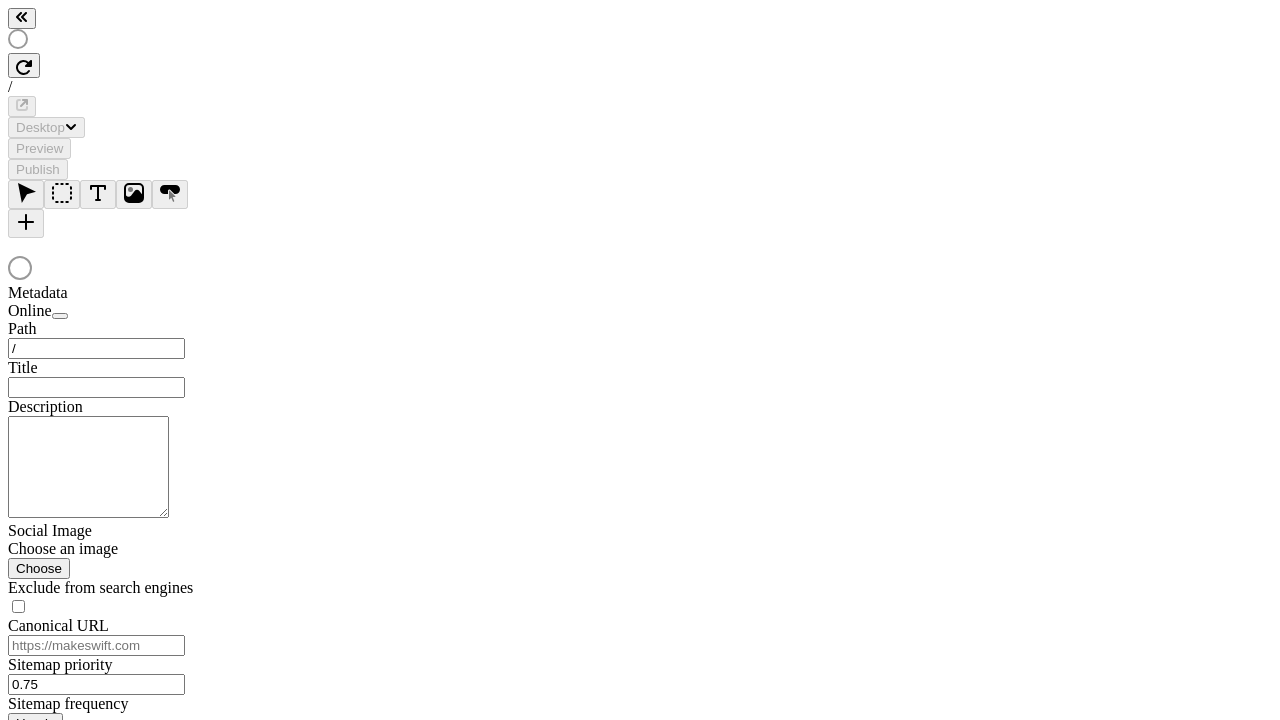 scroll, scrollTop: 0, scrollLeft: 0, axis: both 